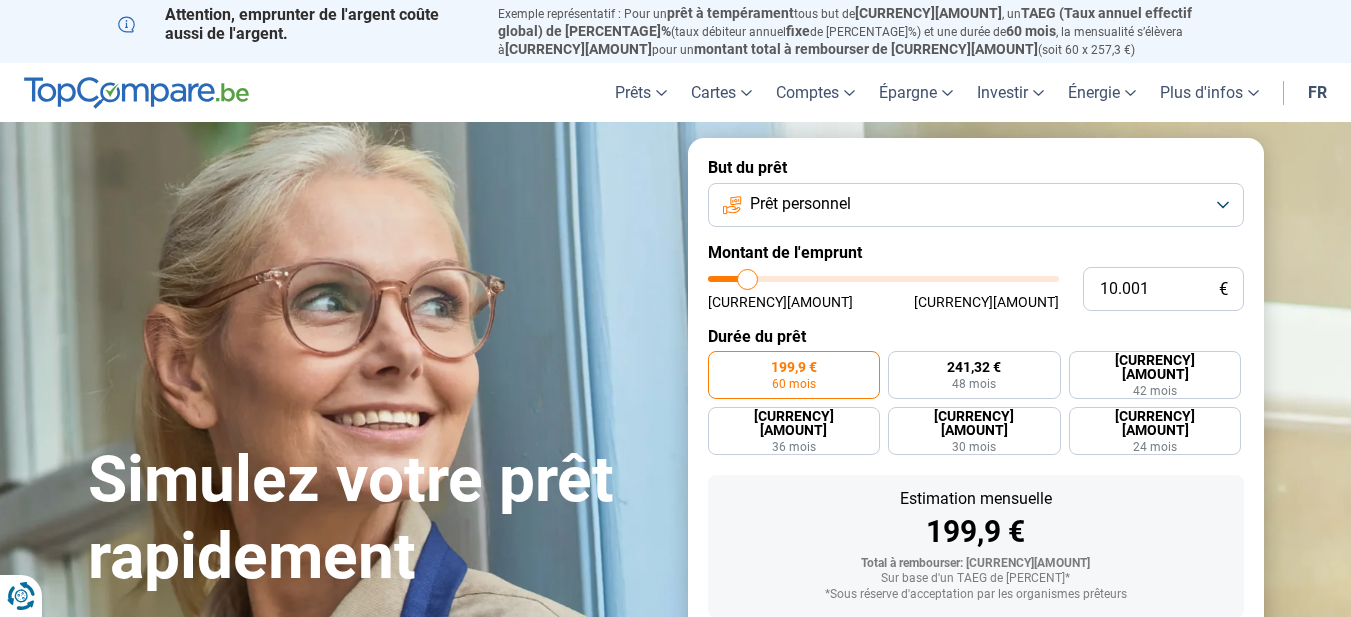 scroll, scrollTop: 0, scrollLeft: 0, axis: both 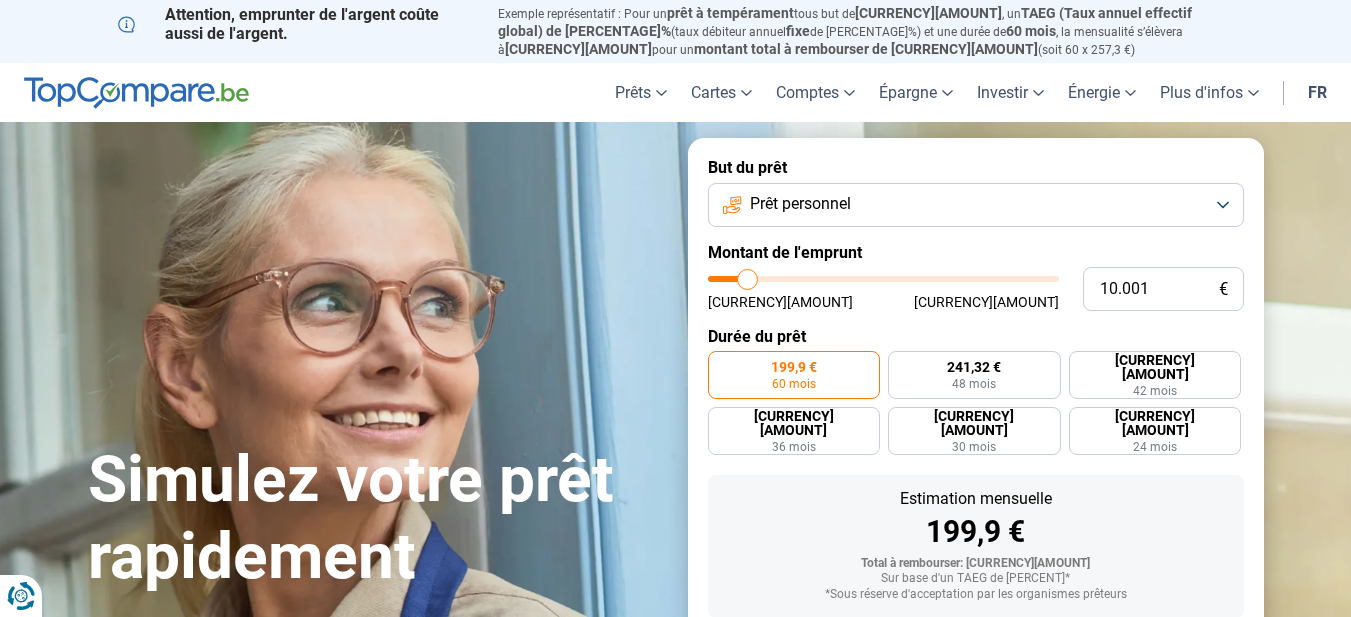 click on "Prêt personnel" at bounding box center (800, 204) 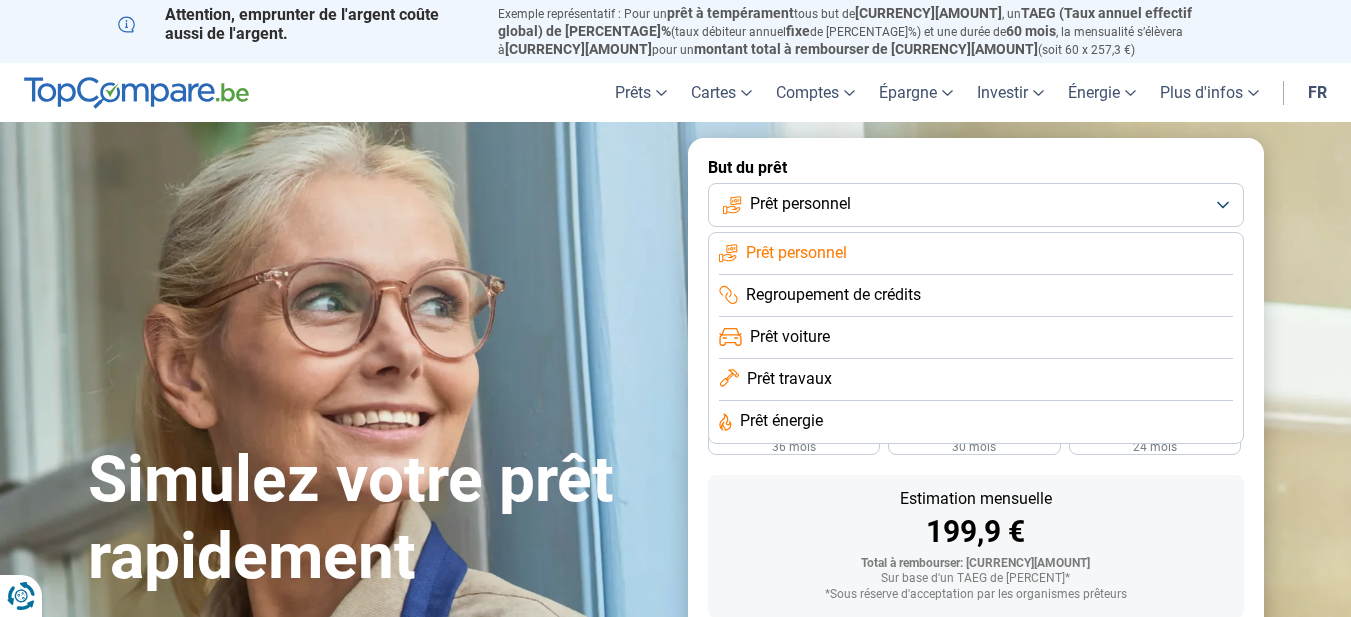 click on "Regroupement de crédits" at bounding box center [833, 295] 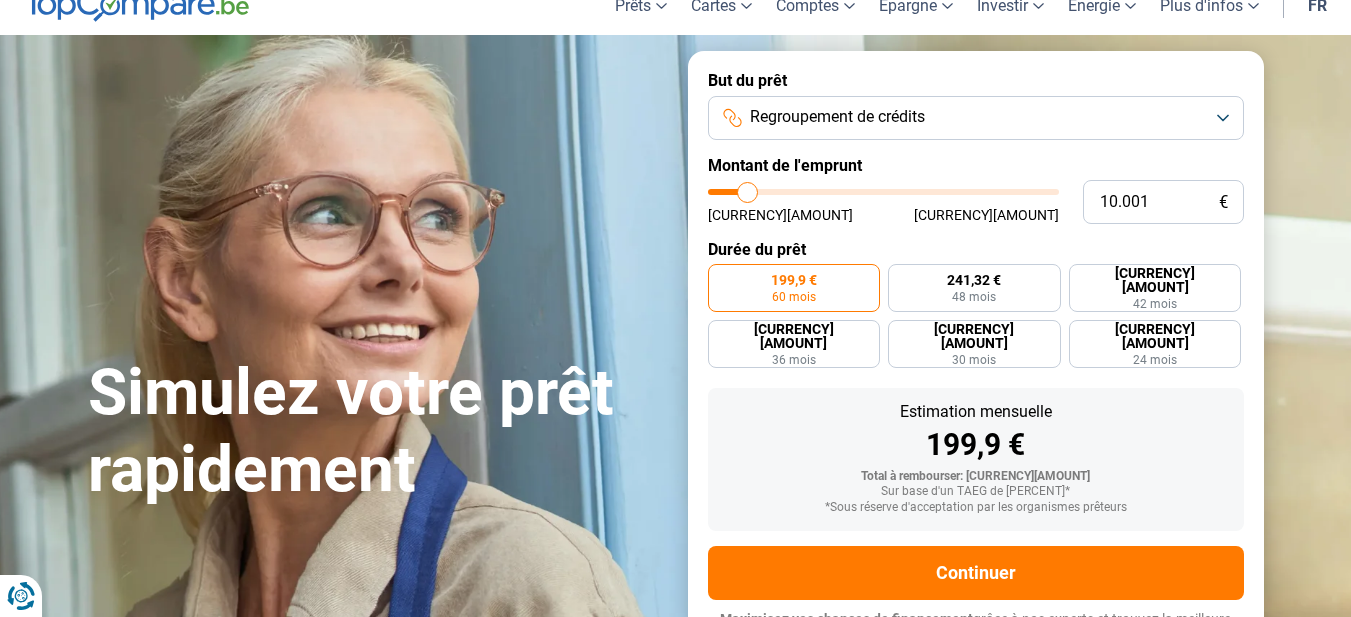 scroll, scrollTop: 117, scrollLeft: 0, axis: vertical 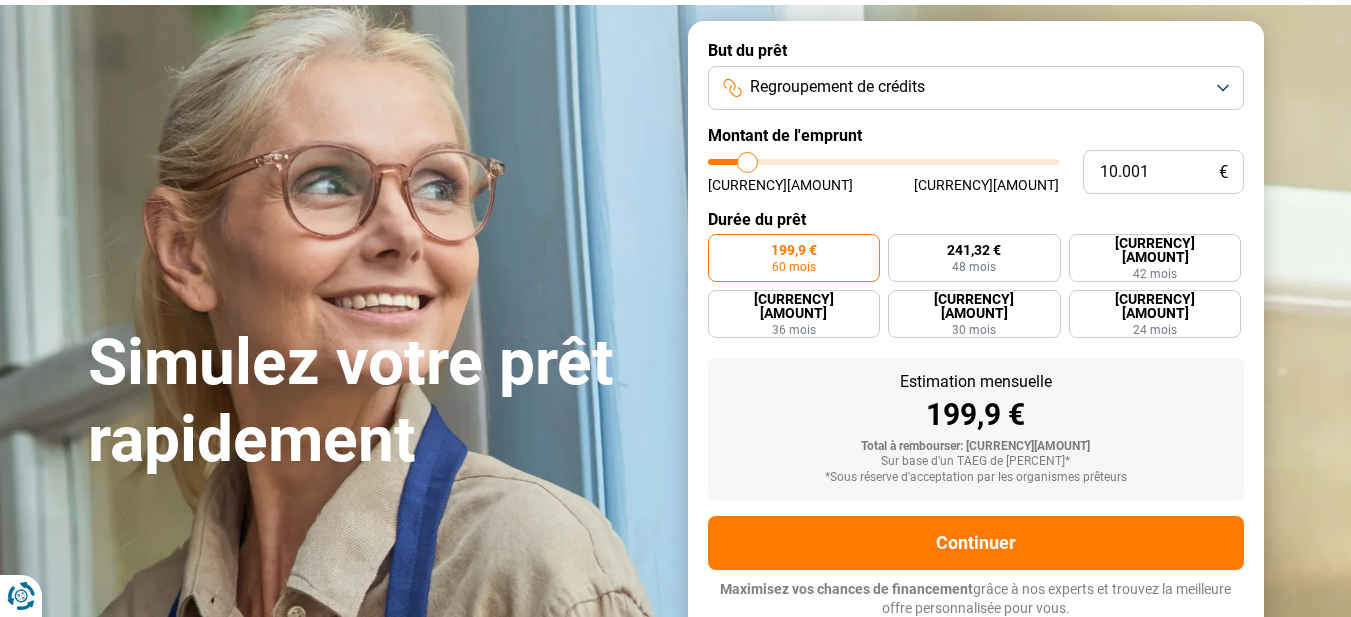 type on "11.250" 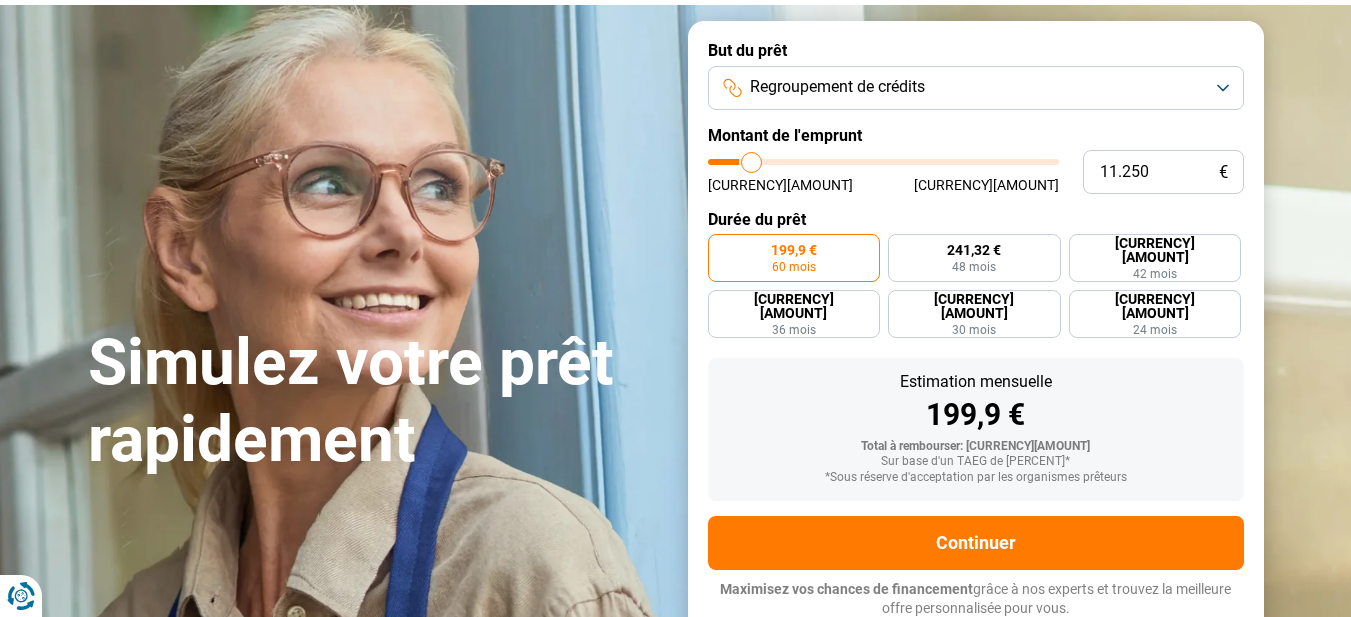 type on "[NUMBER]" 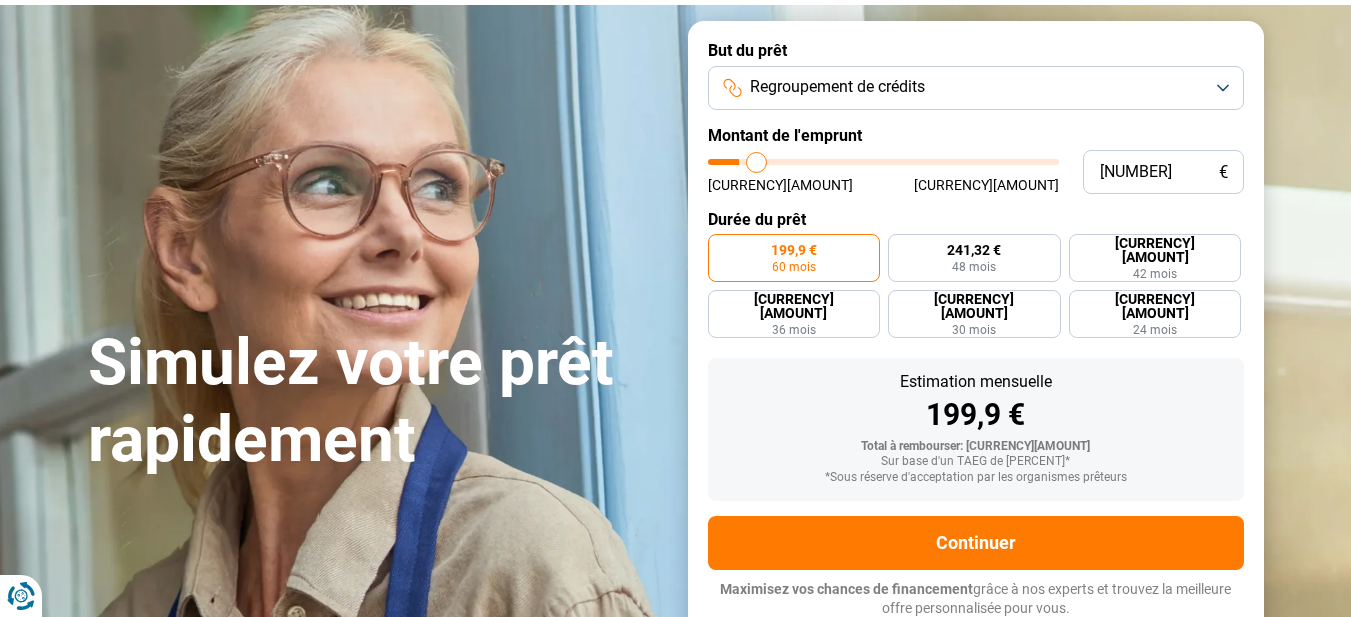 type on "15.750" 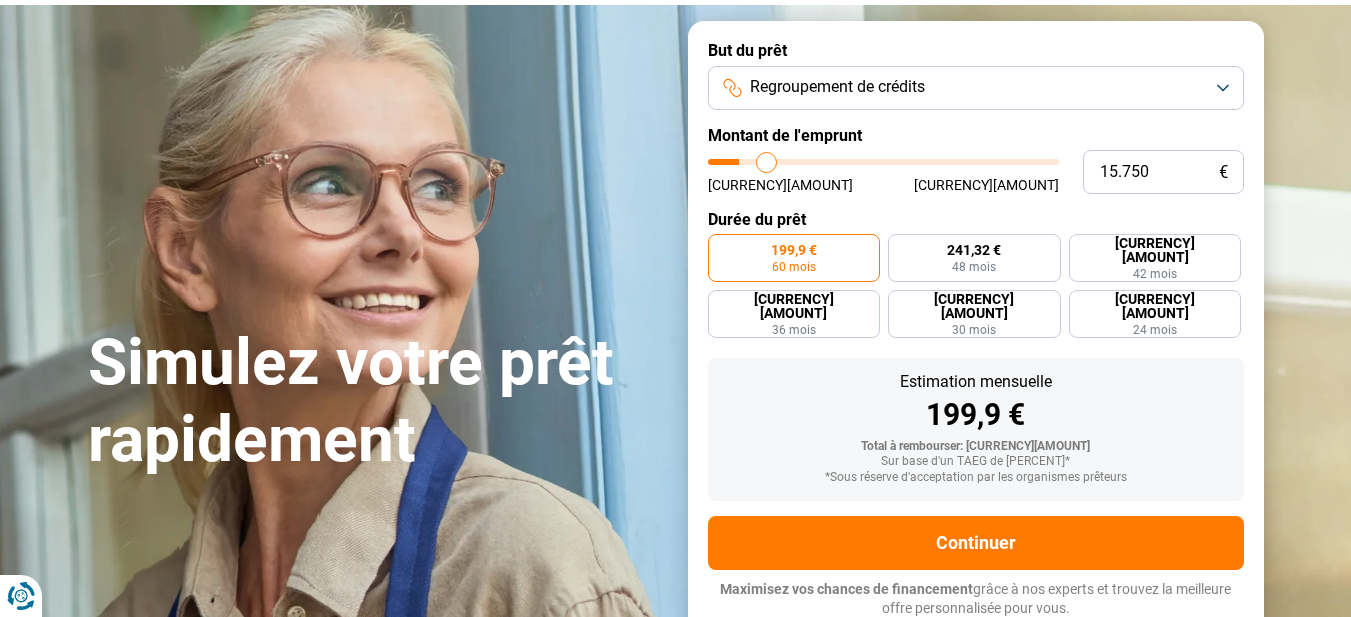 type on "19.750" 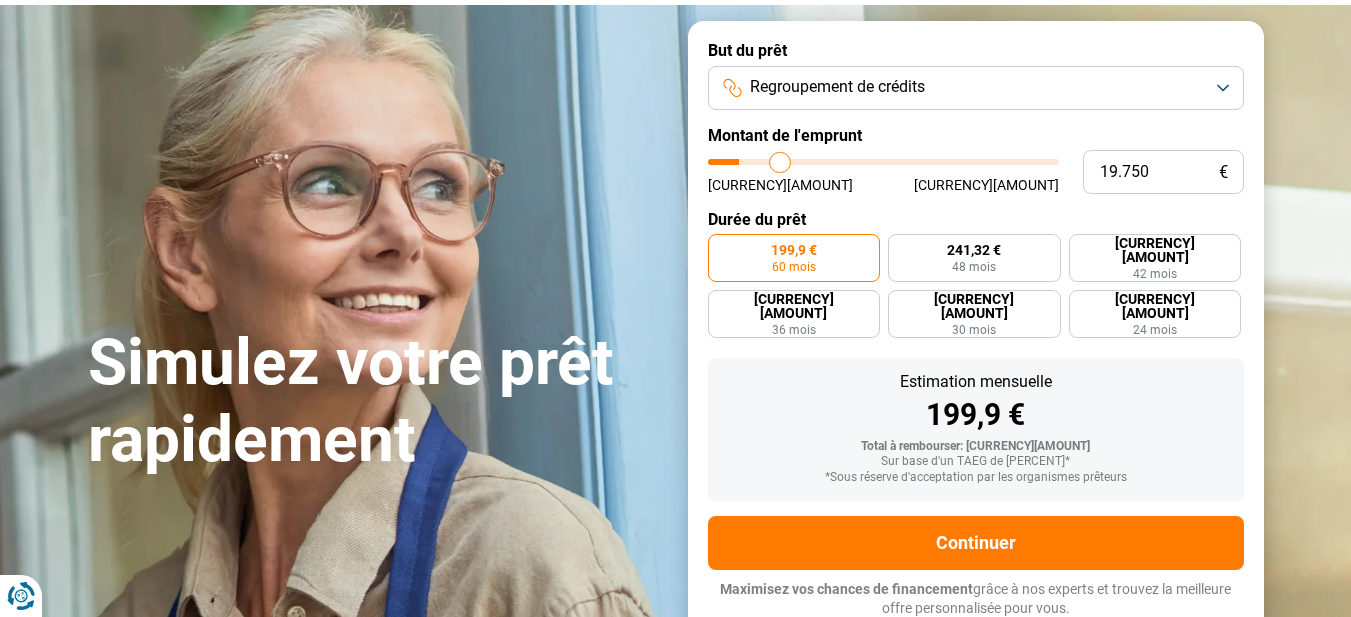 type on "[NUMBER]" 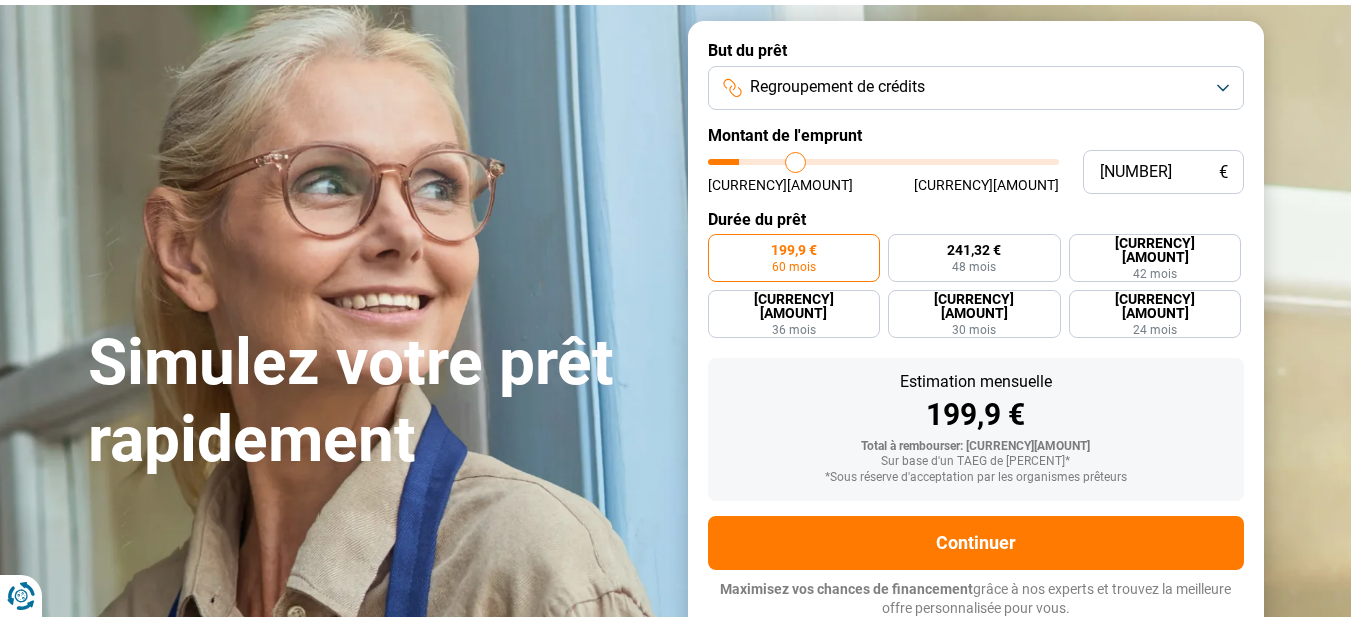 type on "30.250" 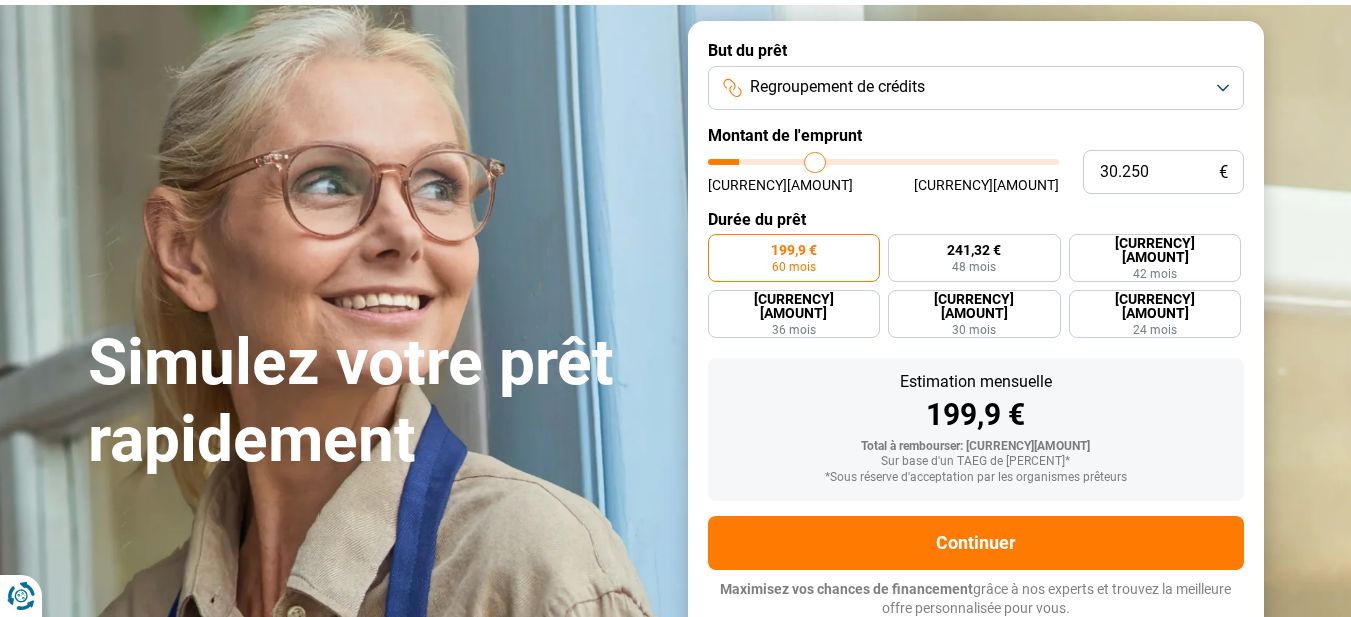 type on "[NUMBER]" 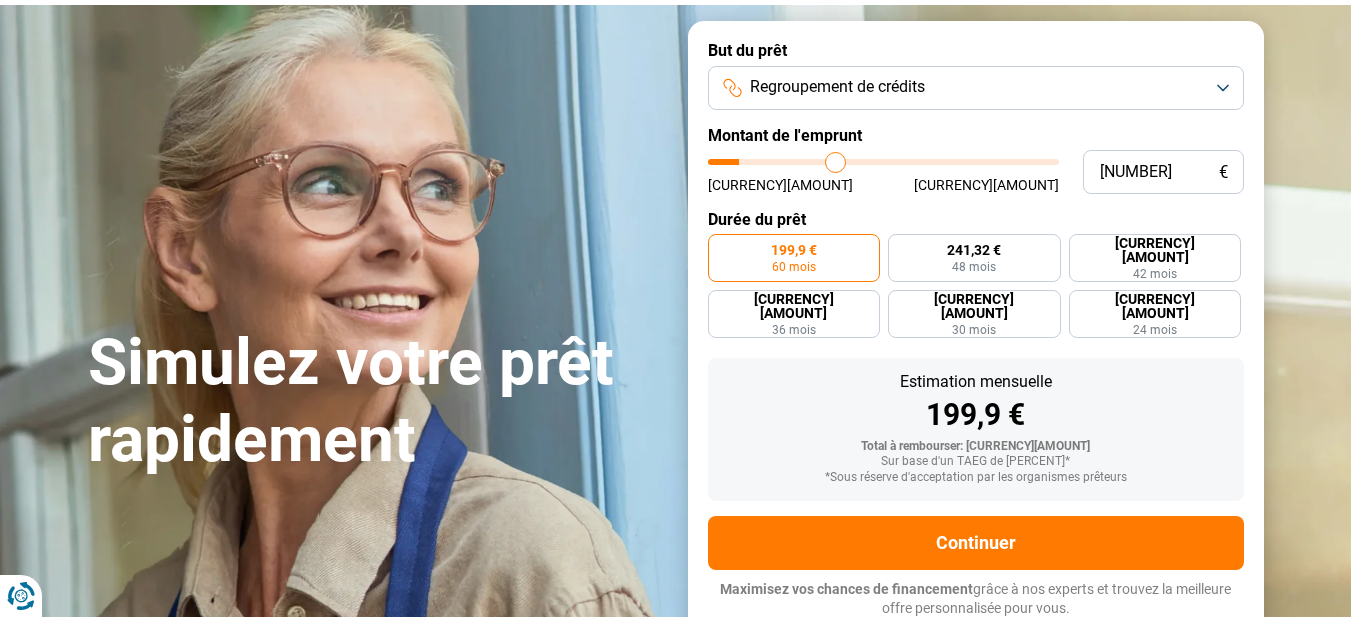 type on "43.000" 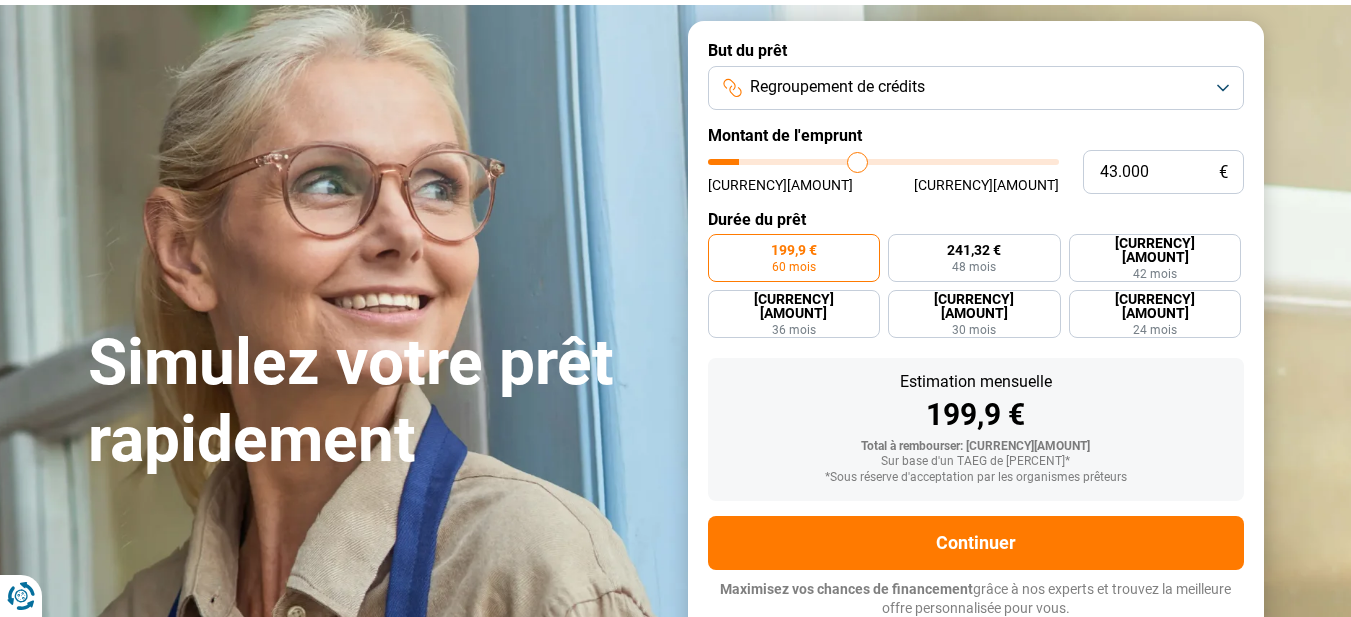 type on "50.000" 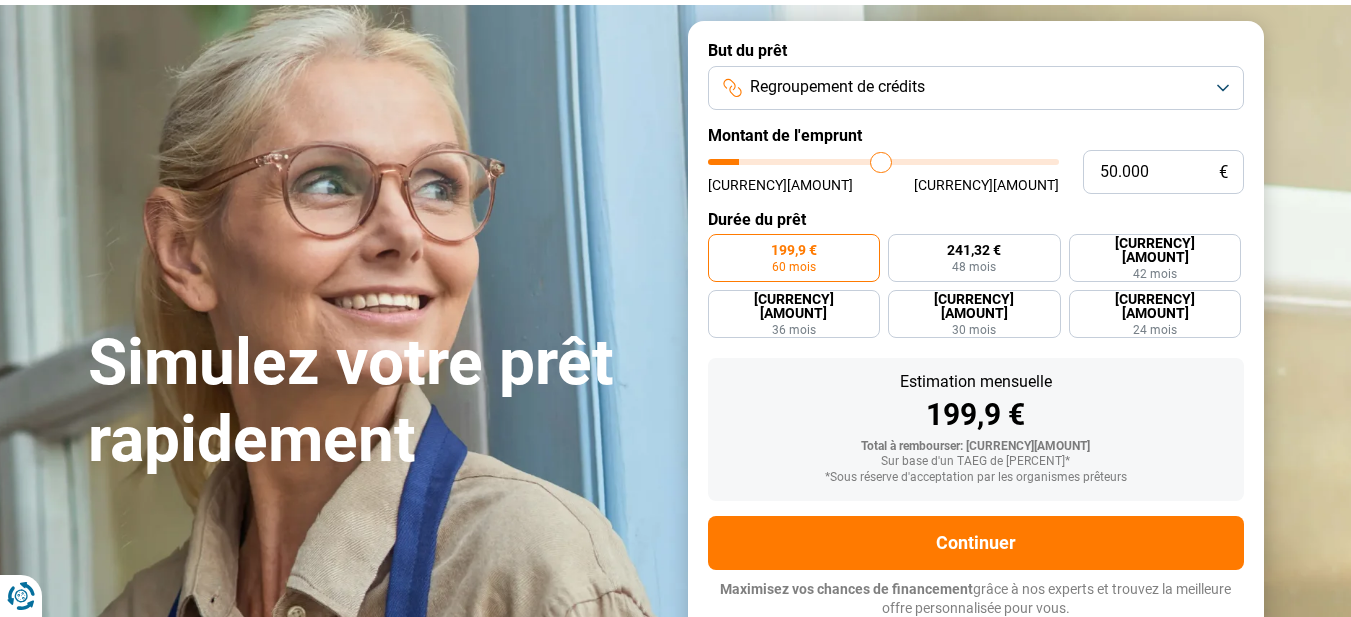 type on "59.000" 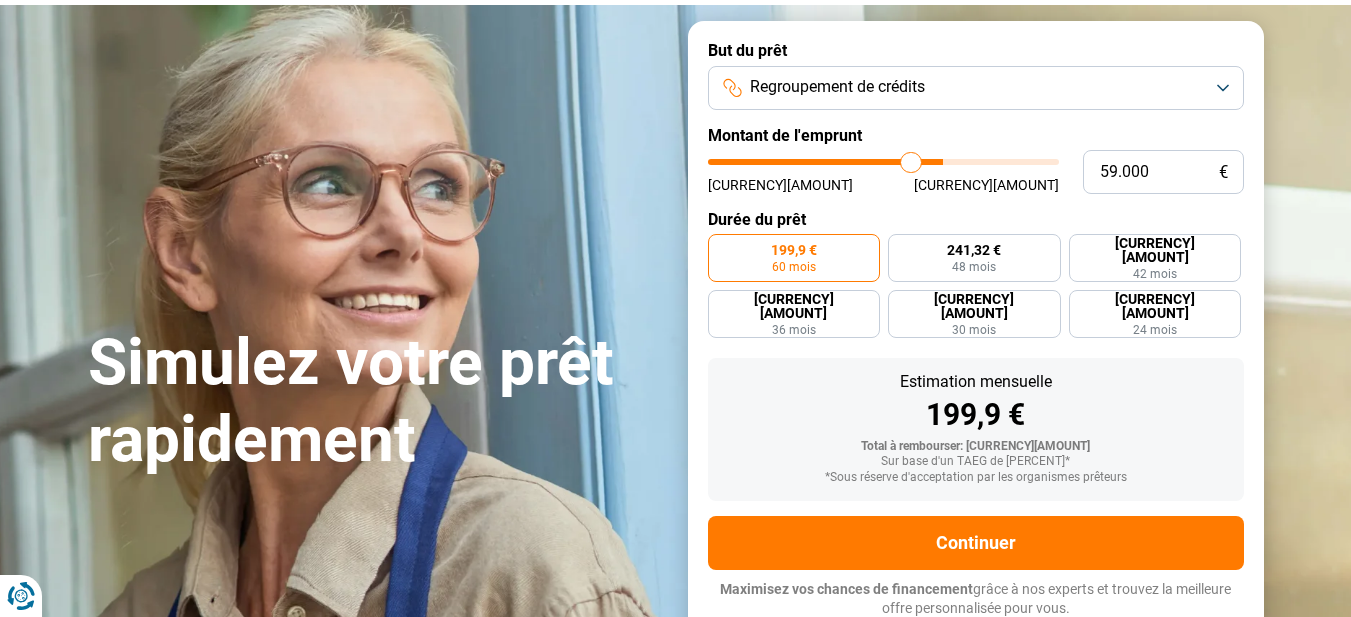 type on "67.250" 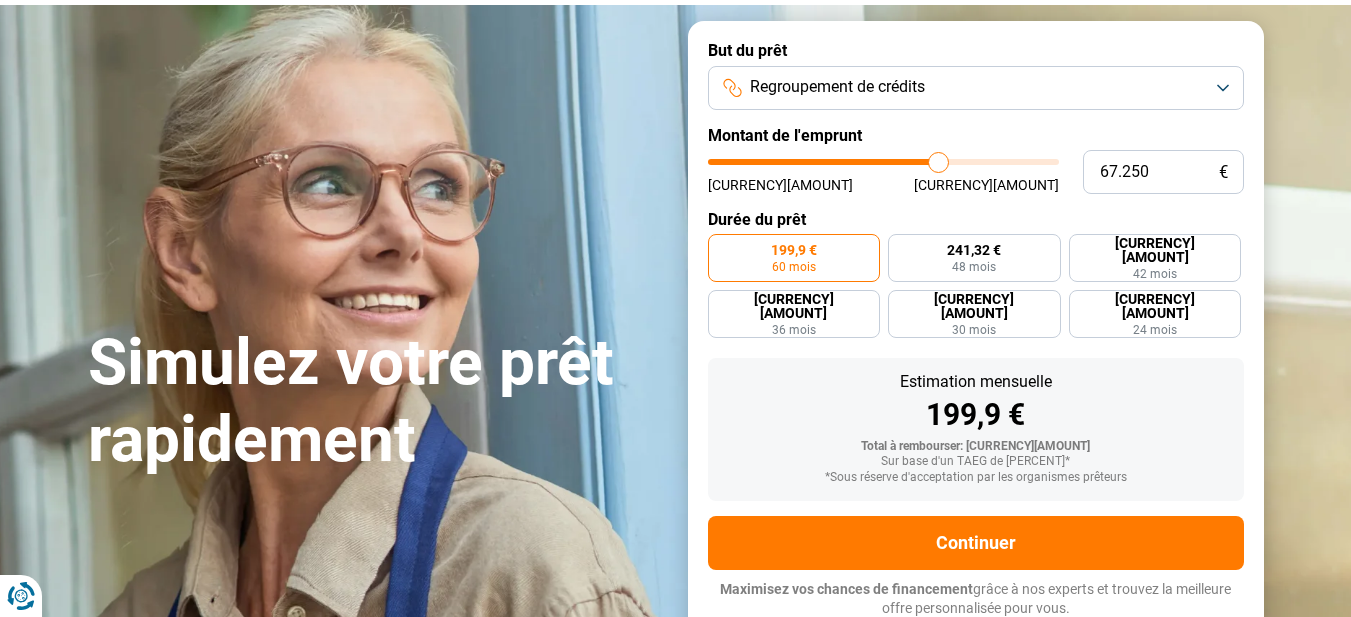 type on "74.750" 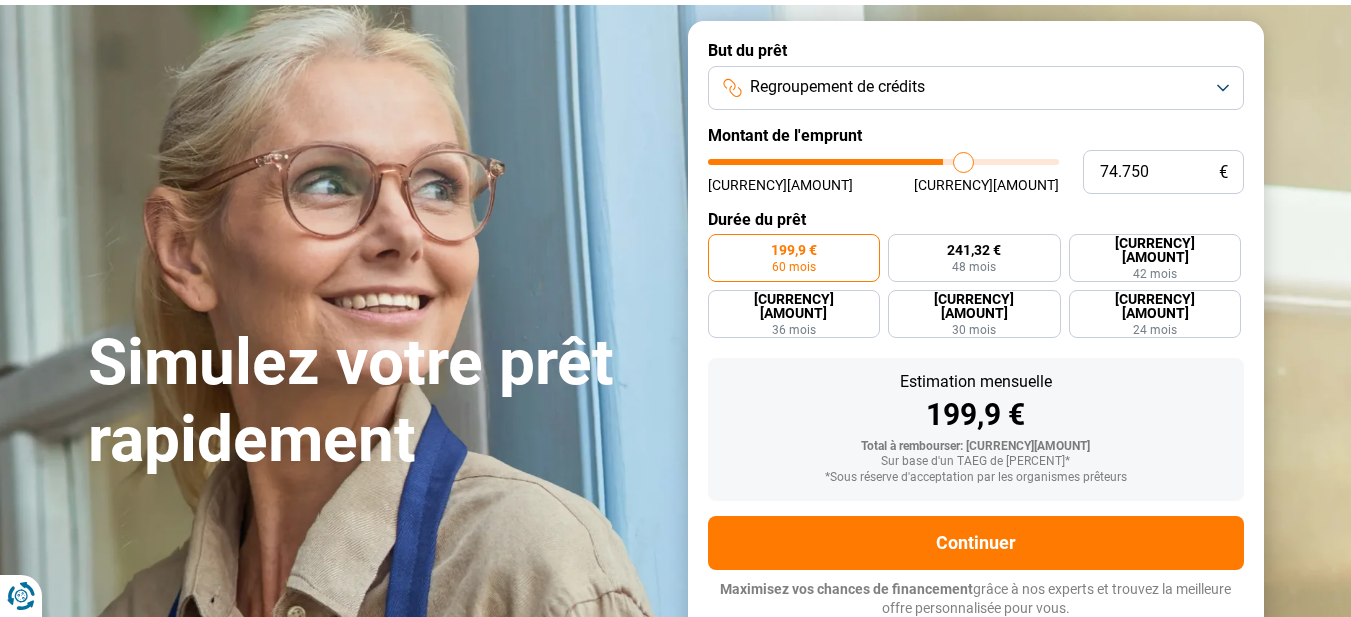 type on "84.000" 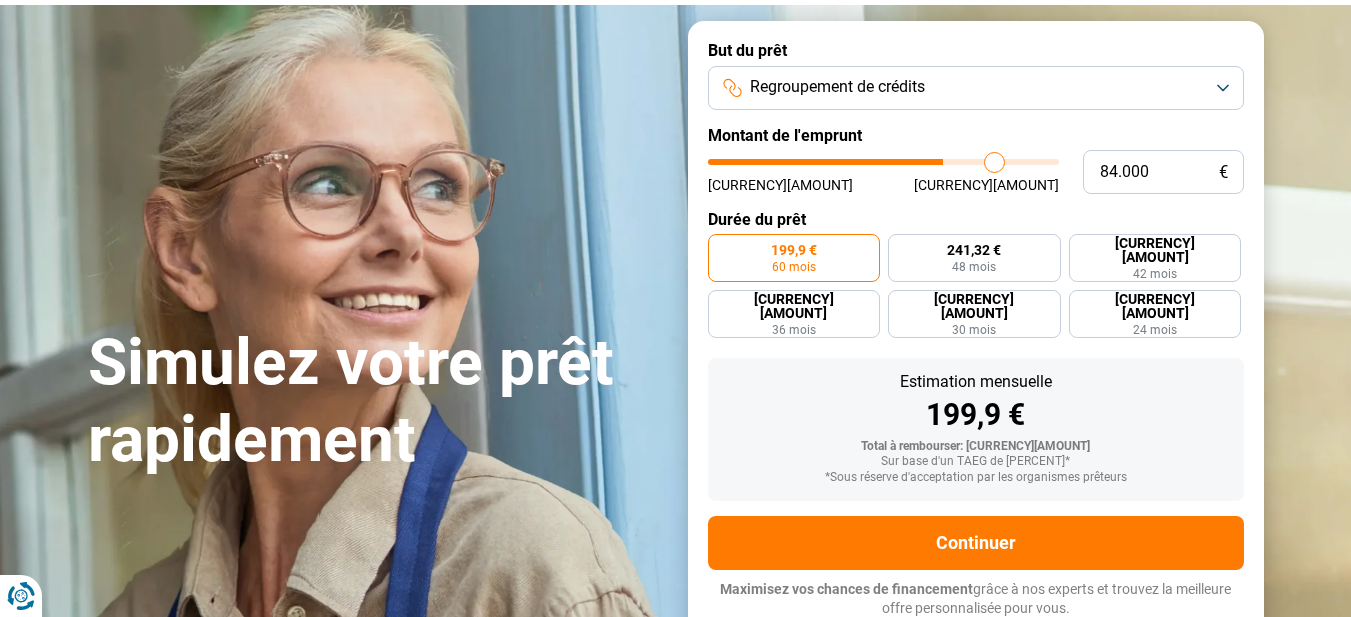 type on "88.500" 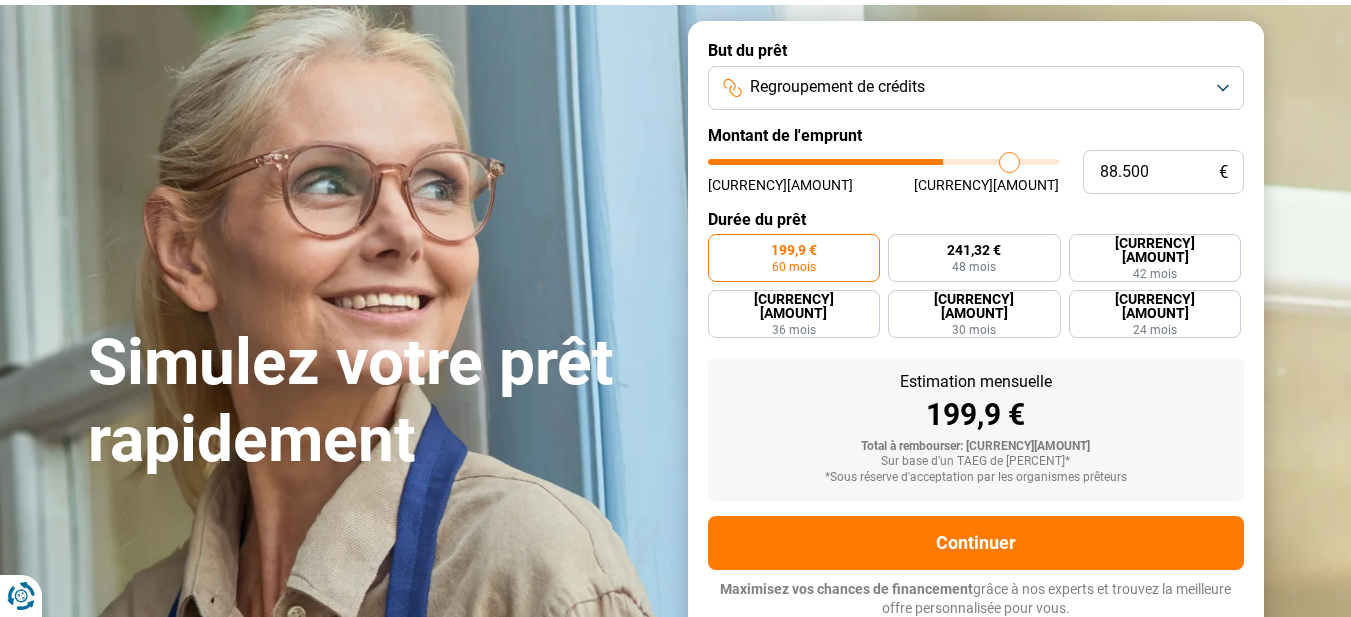 type on "91.750" 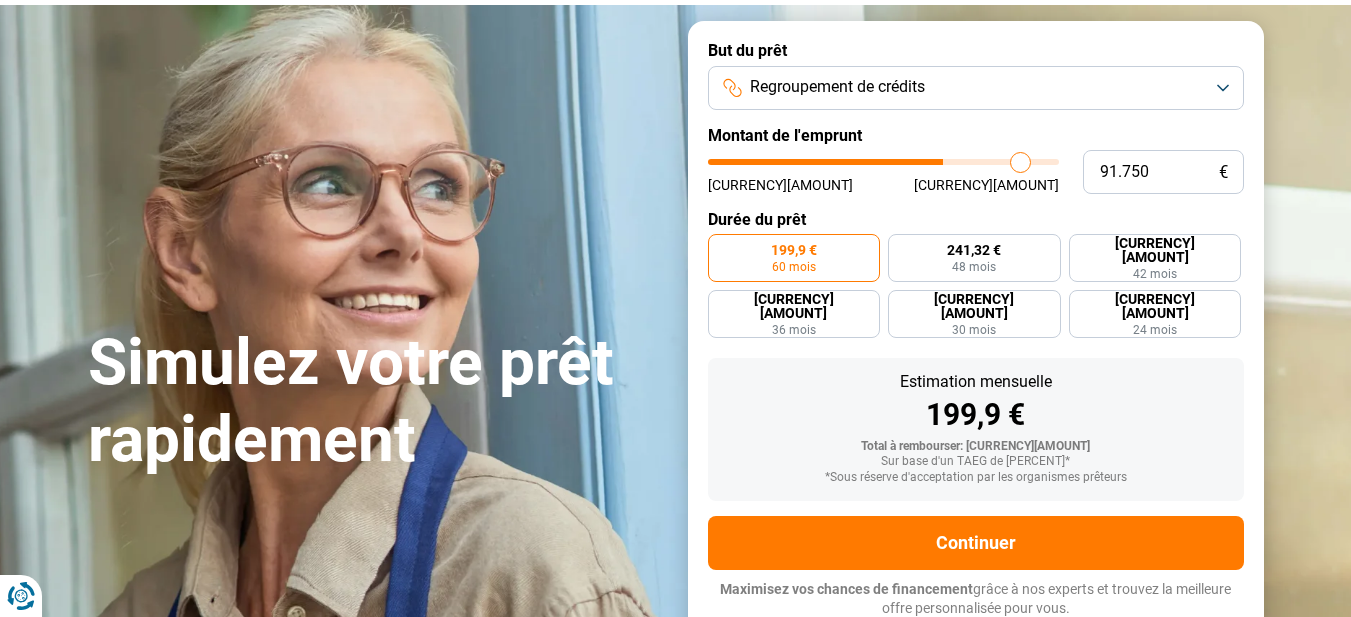 type on "94.000" 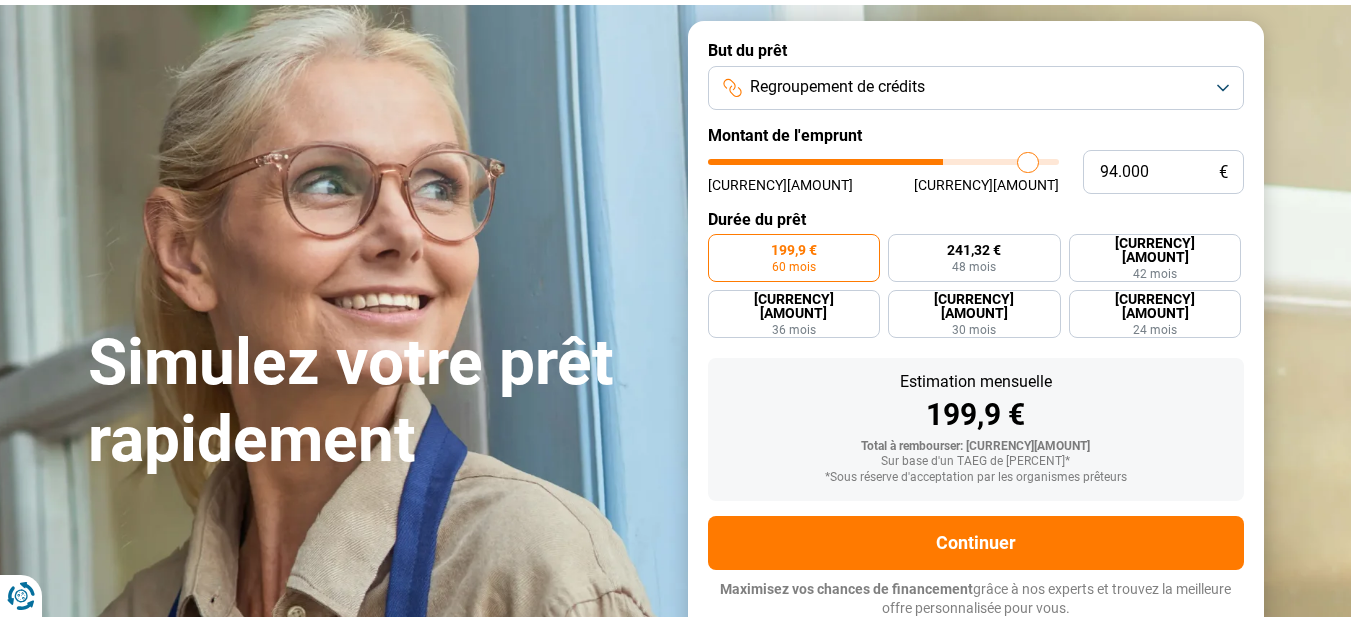 type on "95.750" 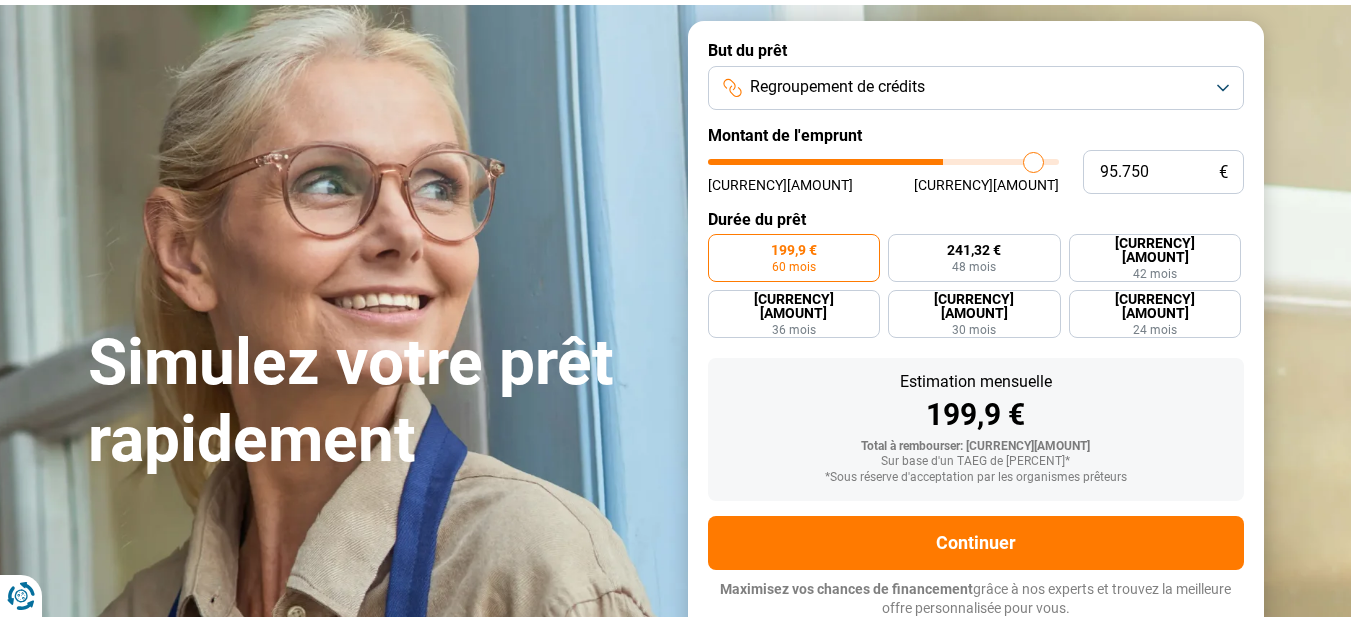type on "97.000" 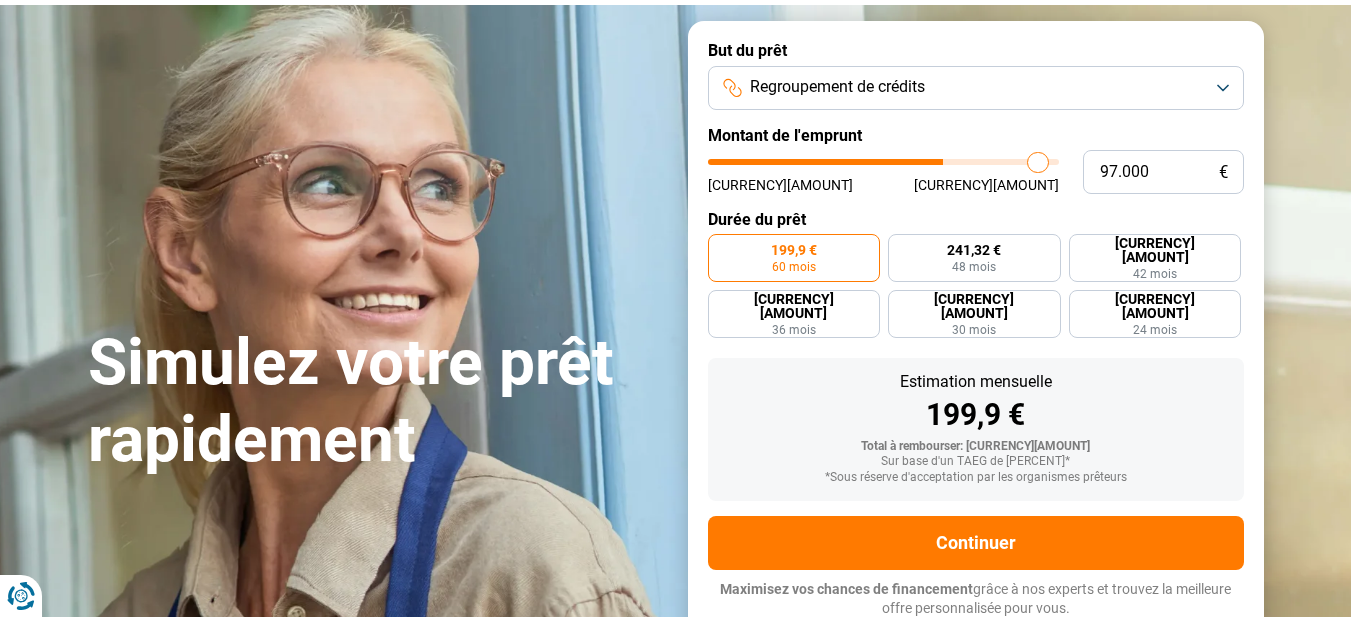 type on "97.750" 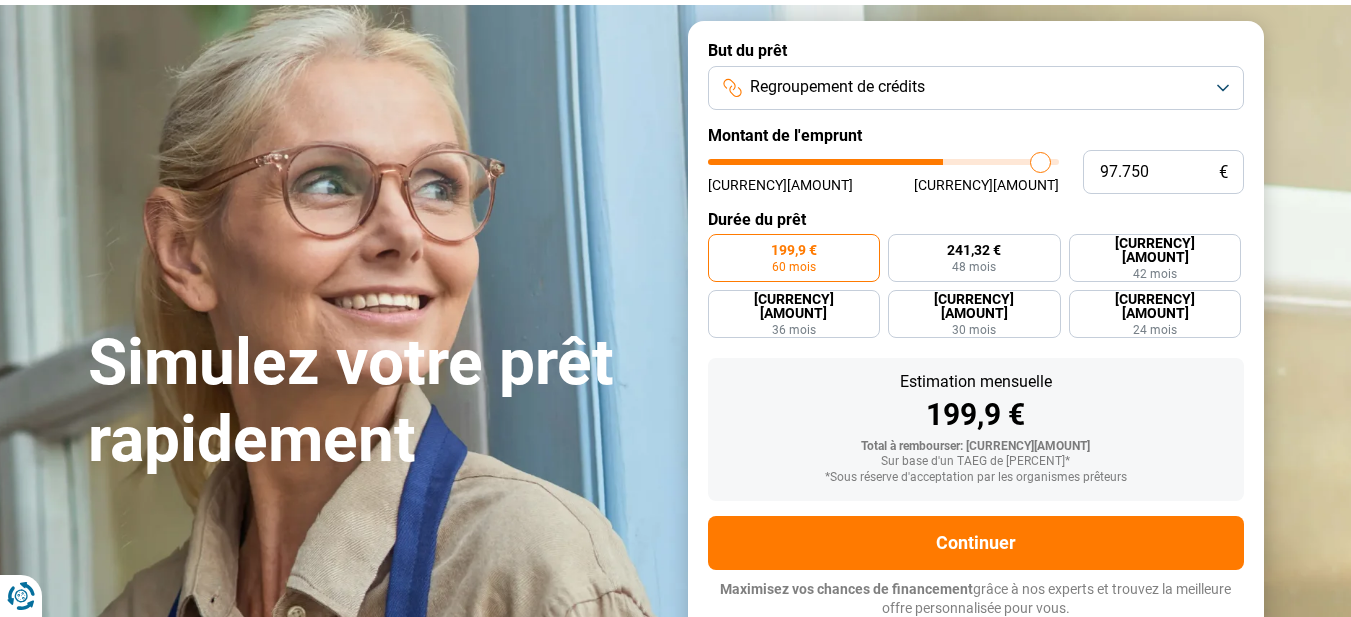 type on "98.500" 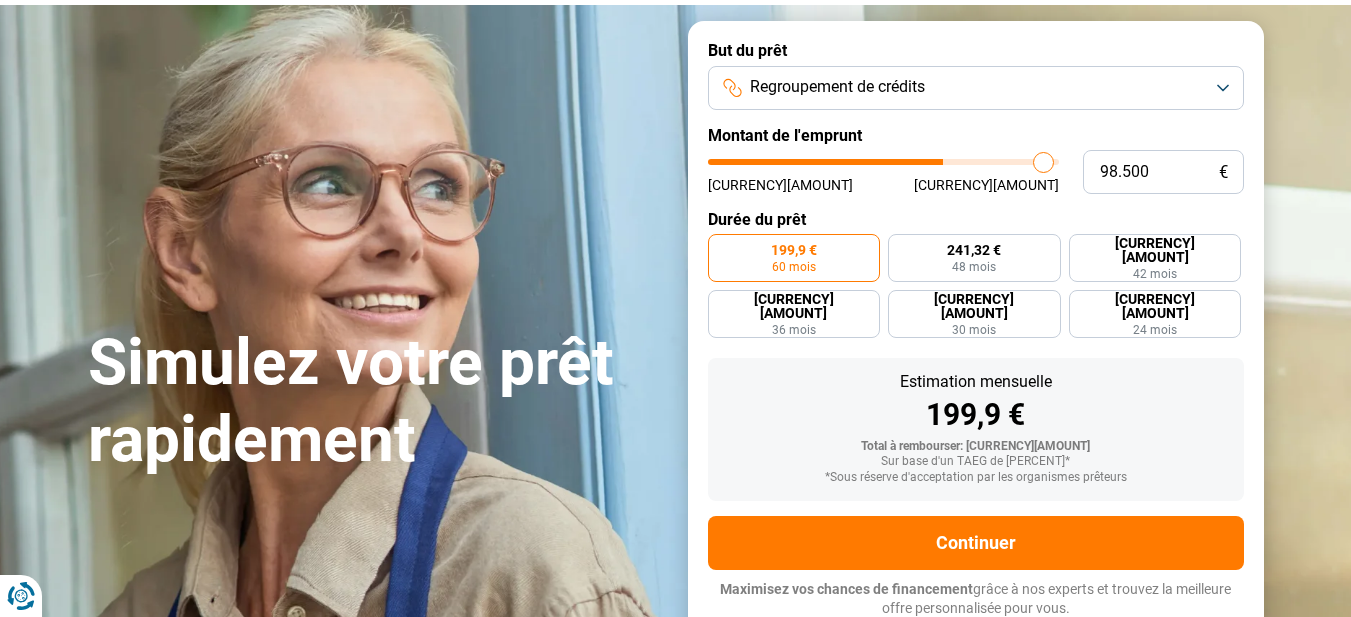 type on "99.000" 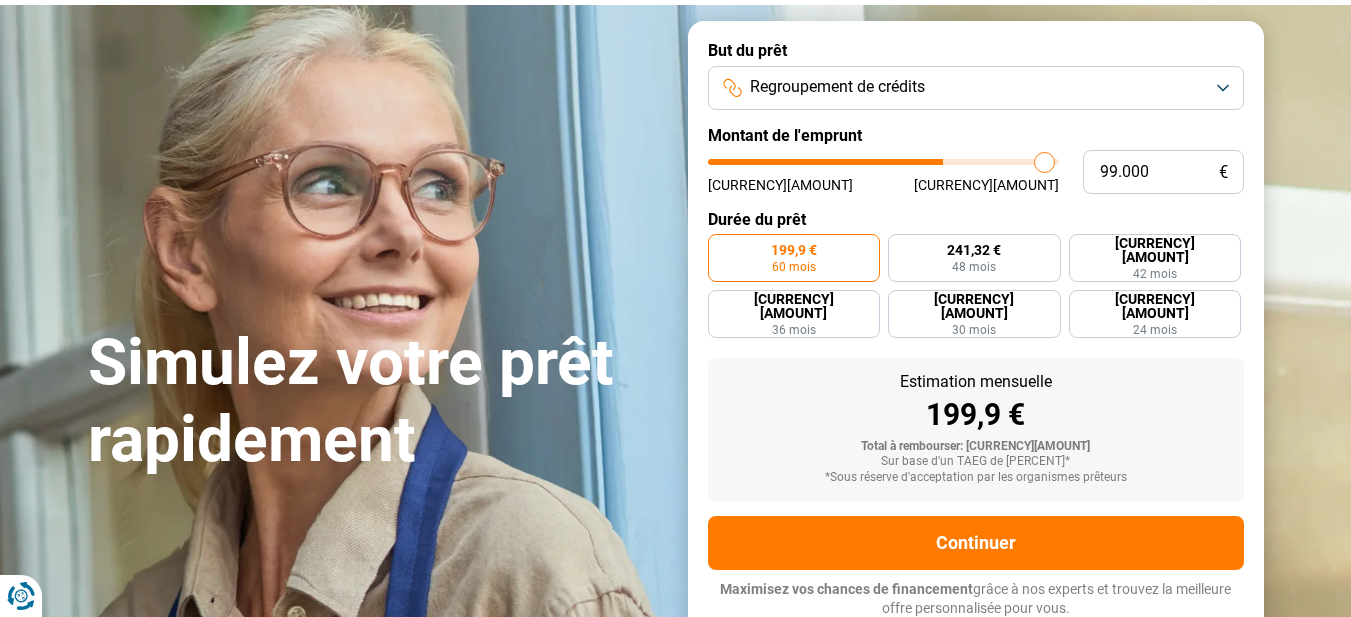 type on "99.500" 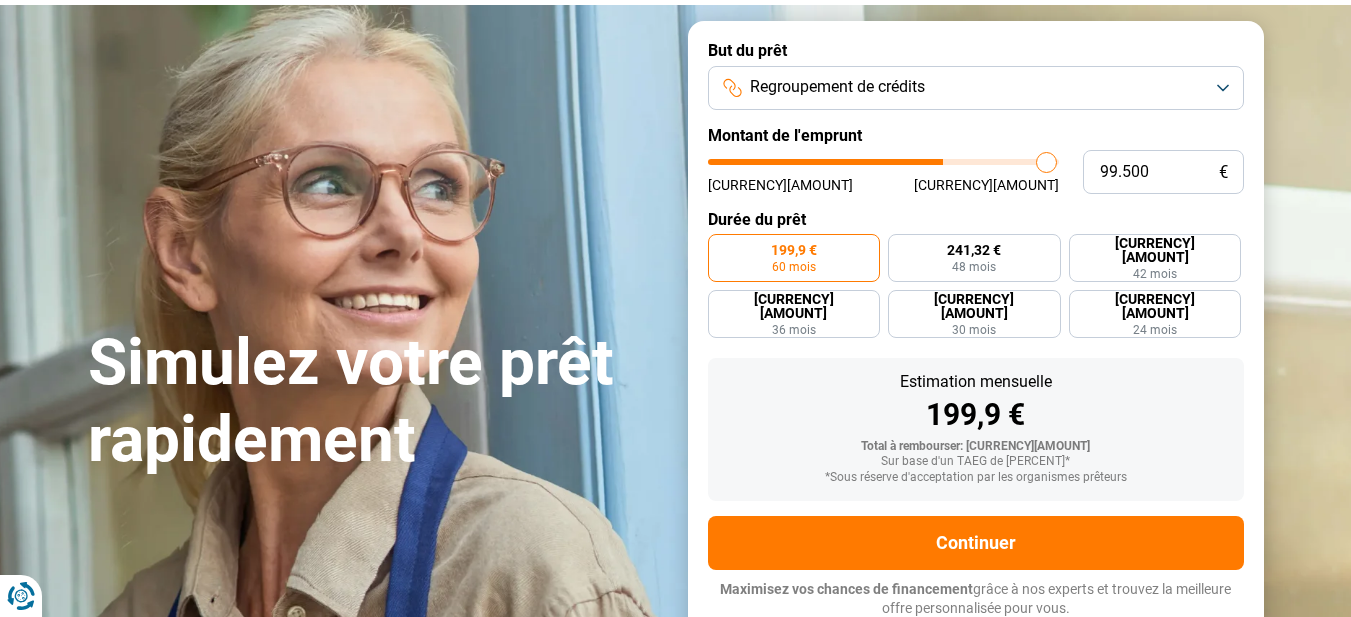 type on "100.000" 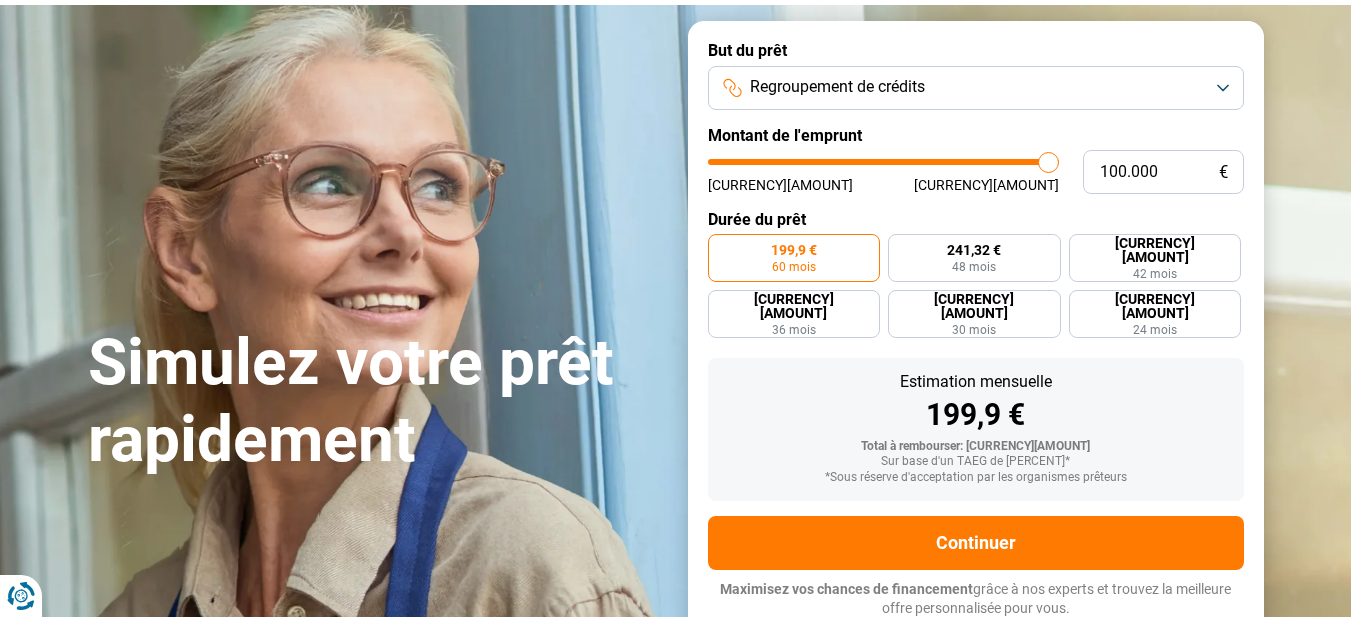 drag, startPoint x: 750, startPoint y: 160, endPoint x: 1080, endPoint y: 161, distance: 330.00153 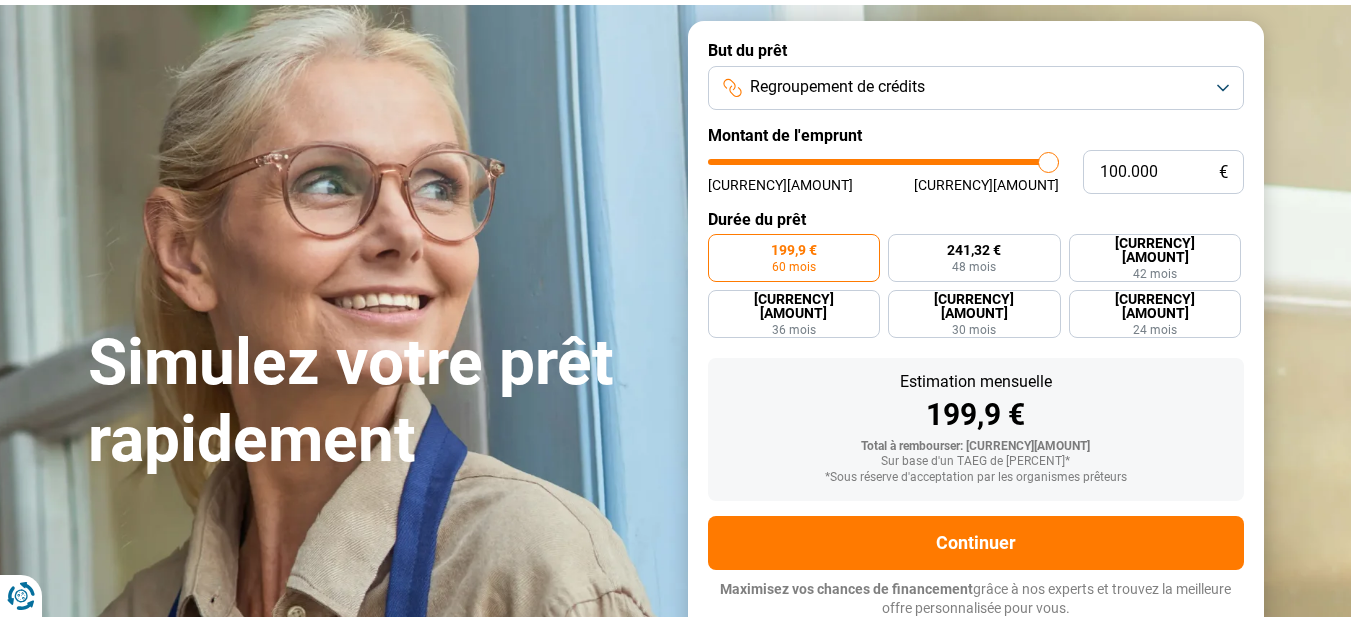 type on "100000" 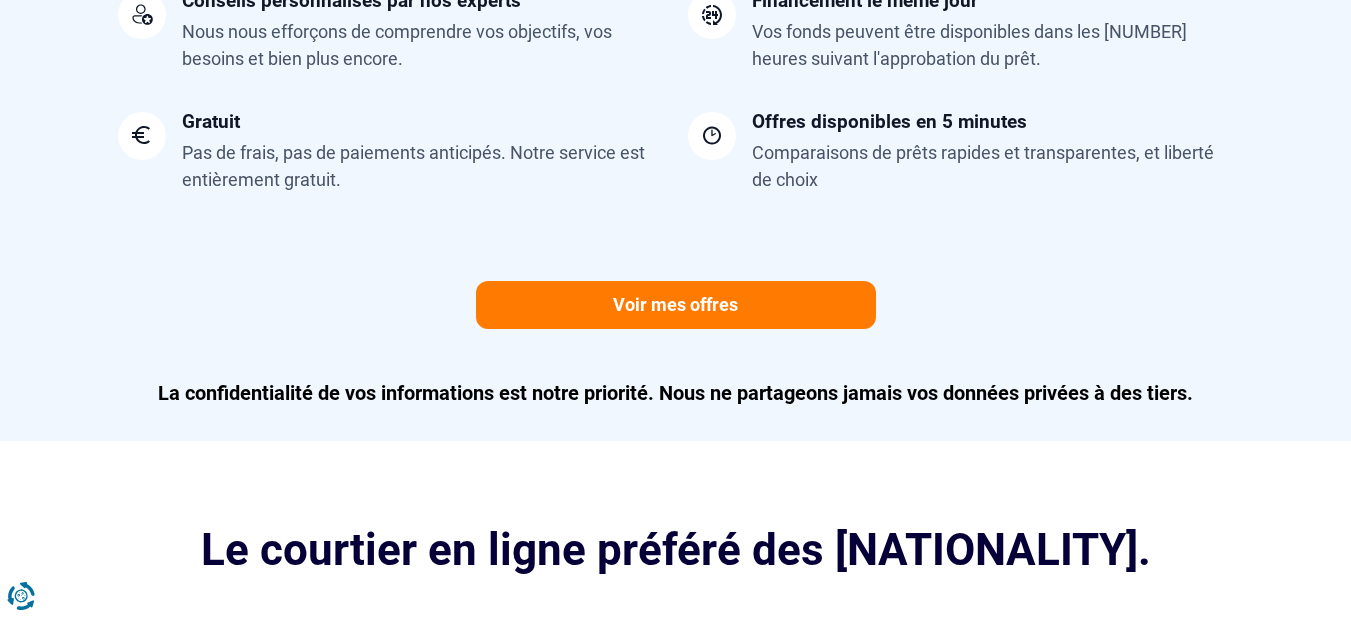 scroll, scrollTop: 1917, scrollLeft: 0, axis: vertical 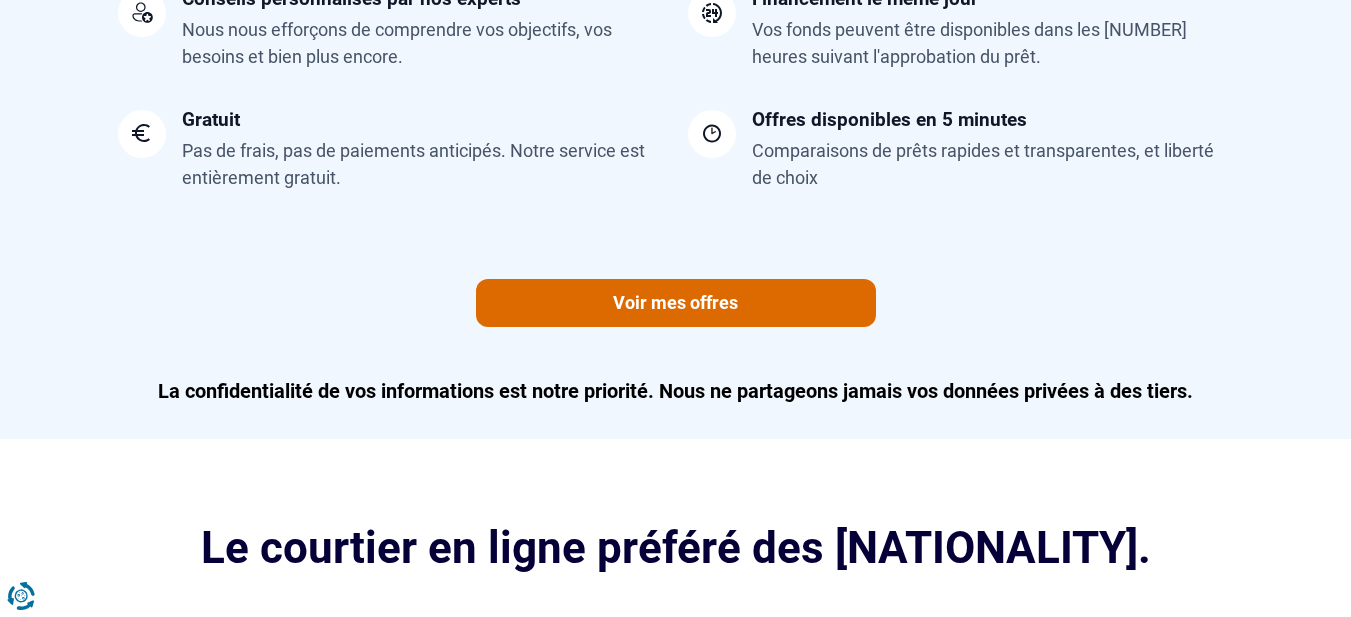 click on "Voir mes offres" at bounding box center [676, 303] 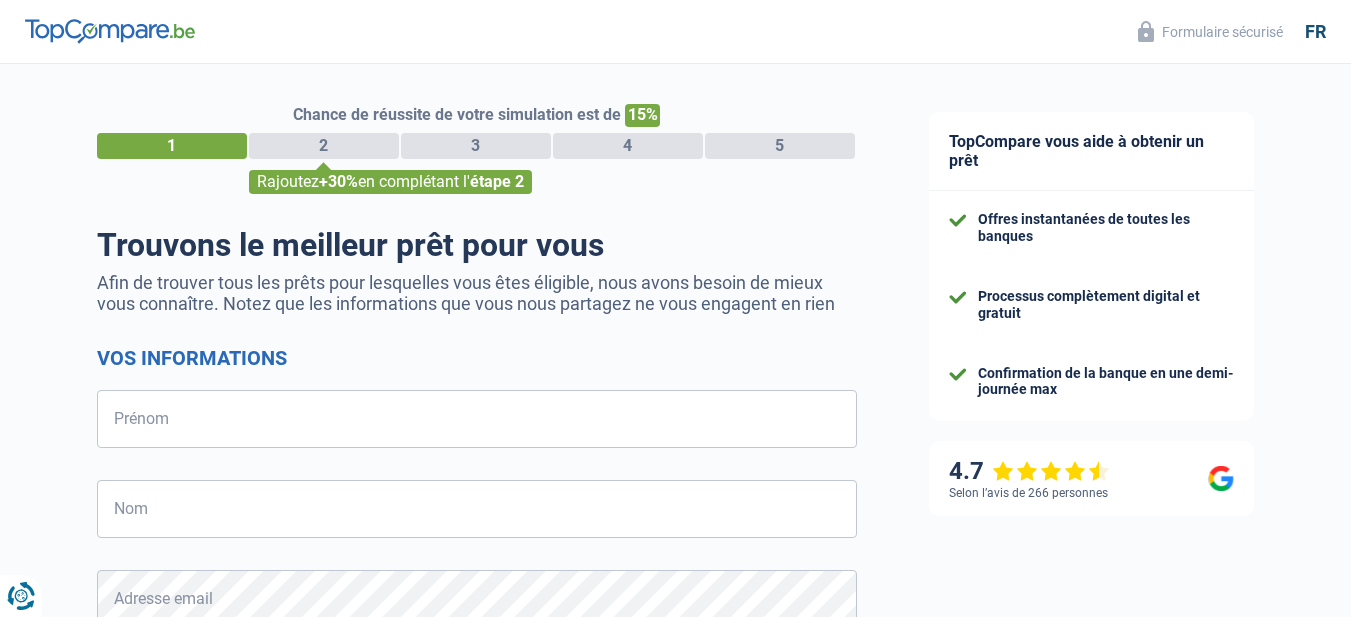 select on "32" 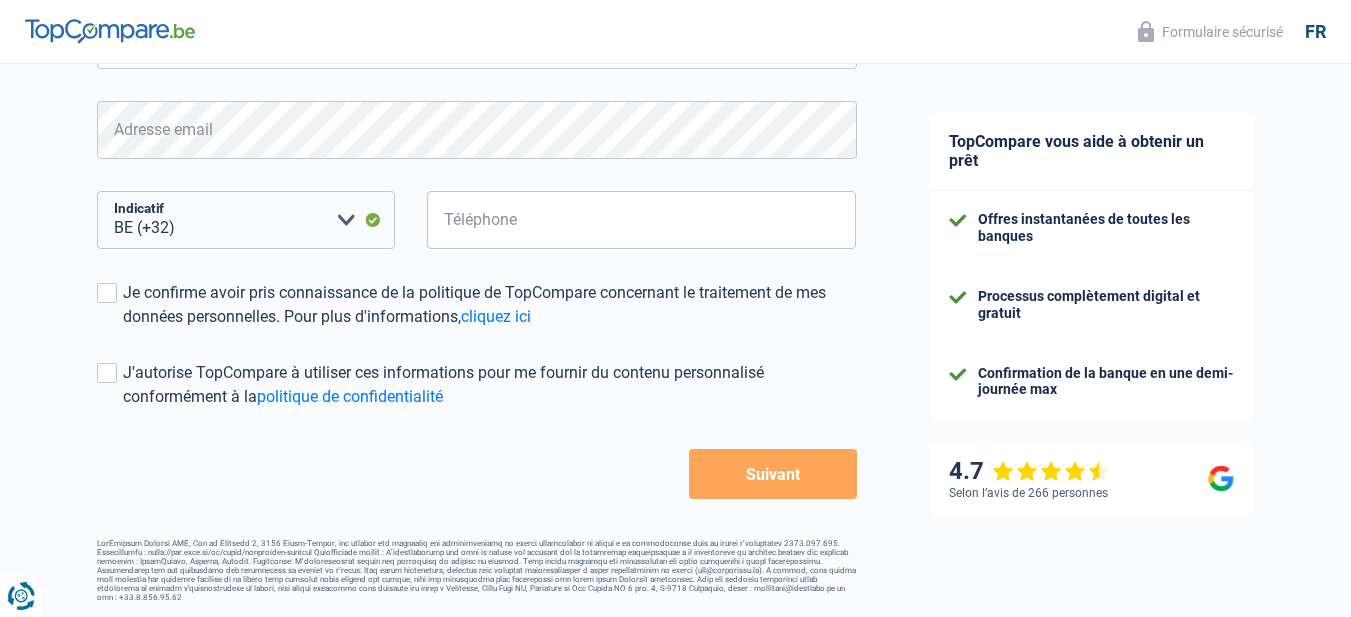 scroll, scrollTop: 0, scrollLeft: 0, axis: both 